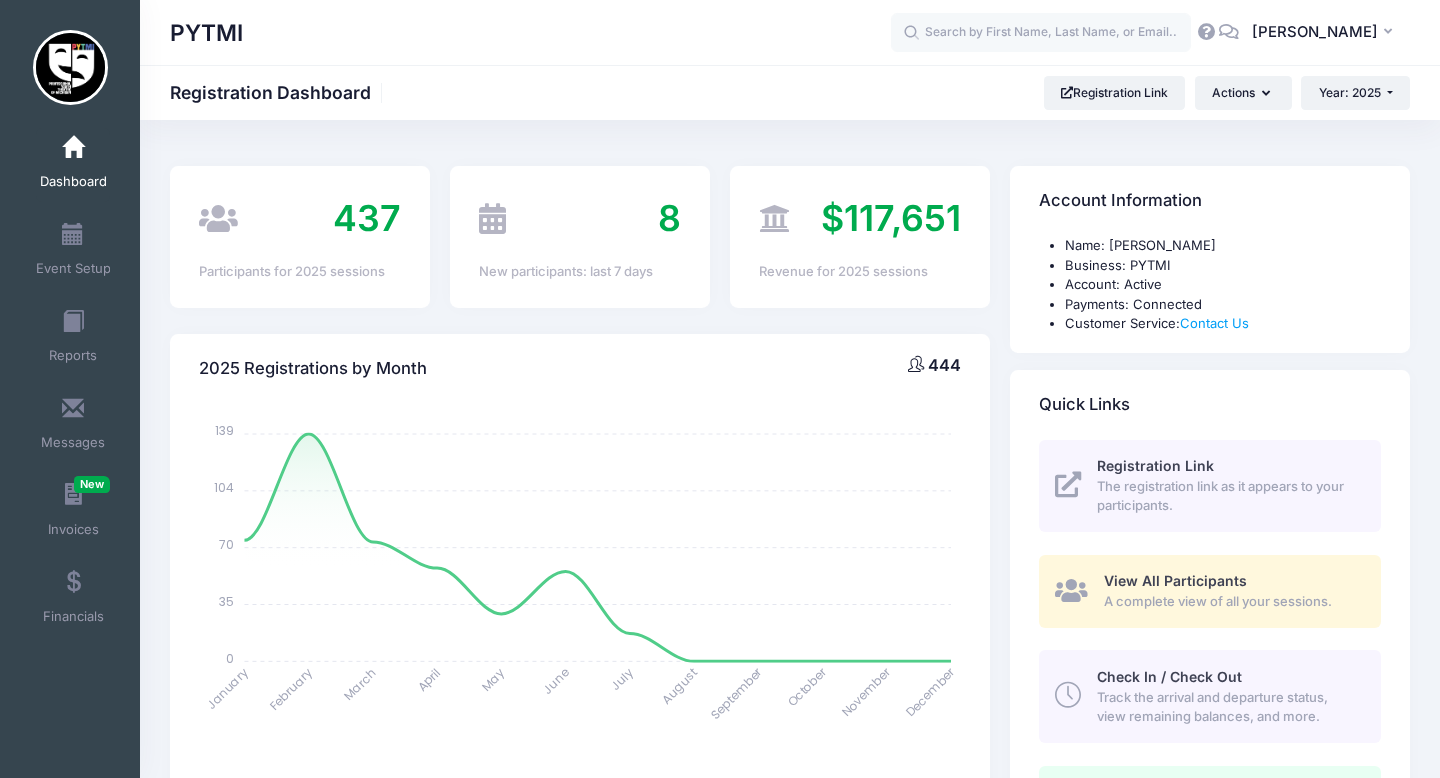 select 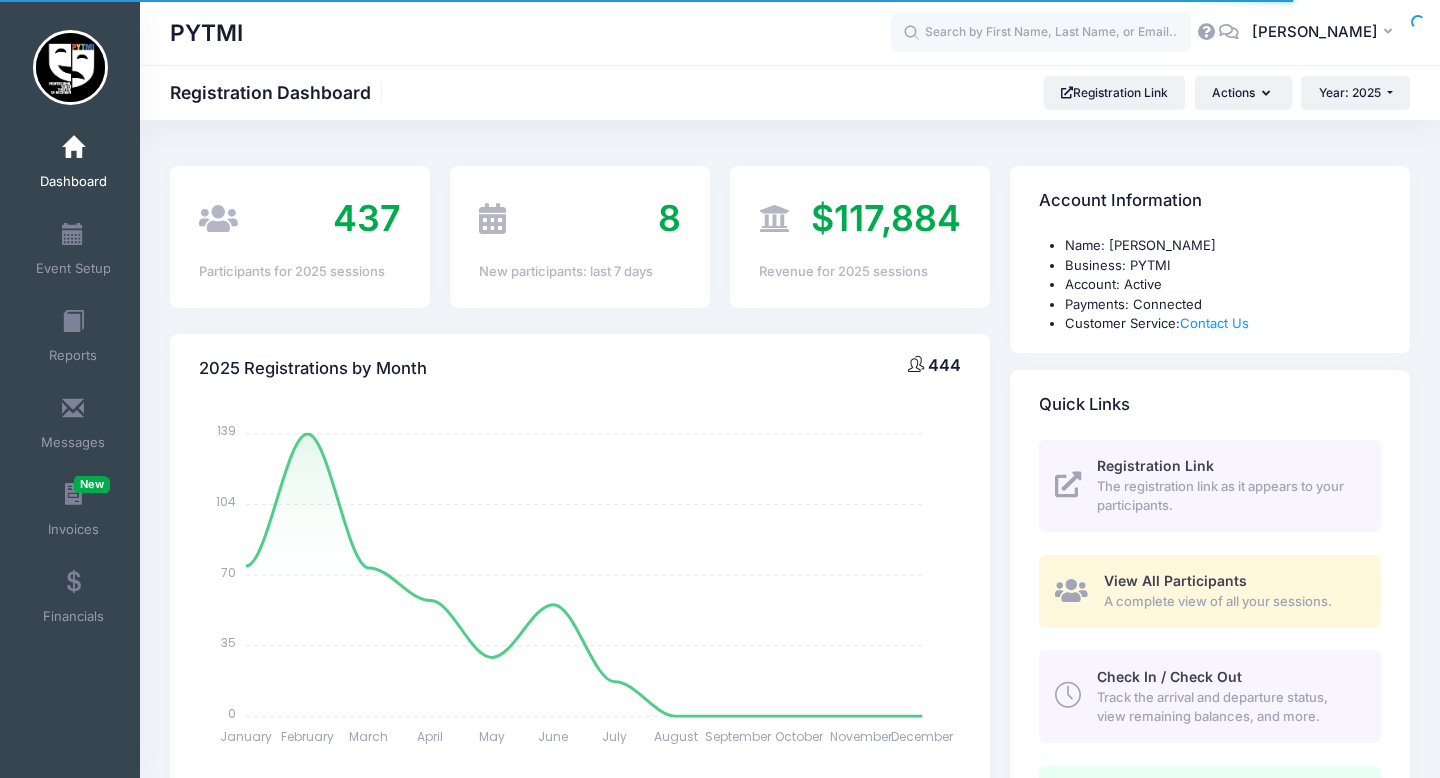 select 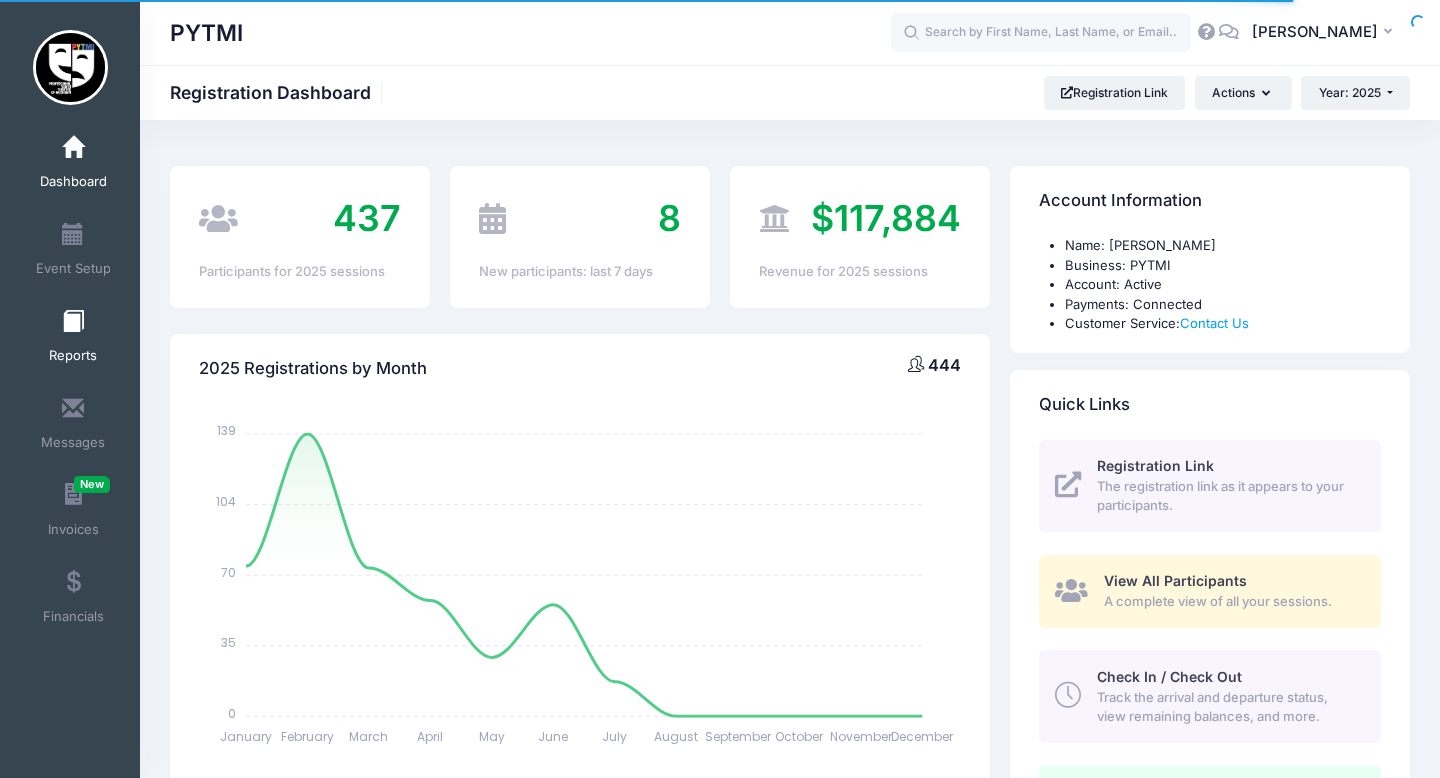 click on "Reports" at bounding box center [73, 339] 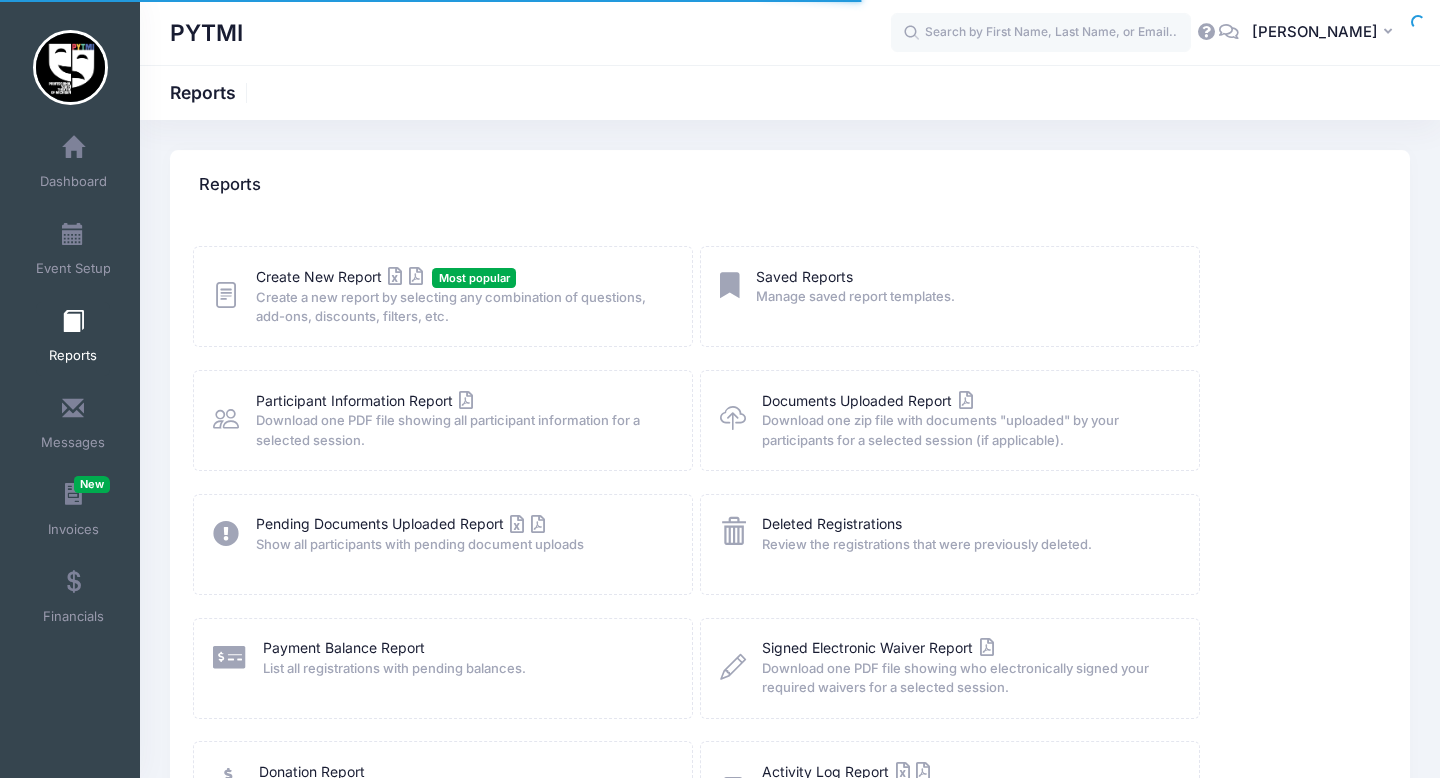 scroll, scrollTop: 0, scrollLeft: 0, axis: both 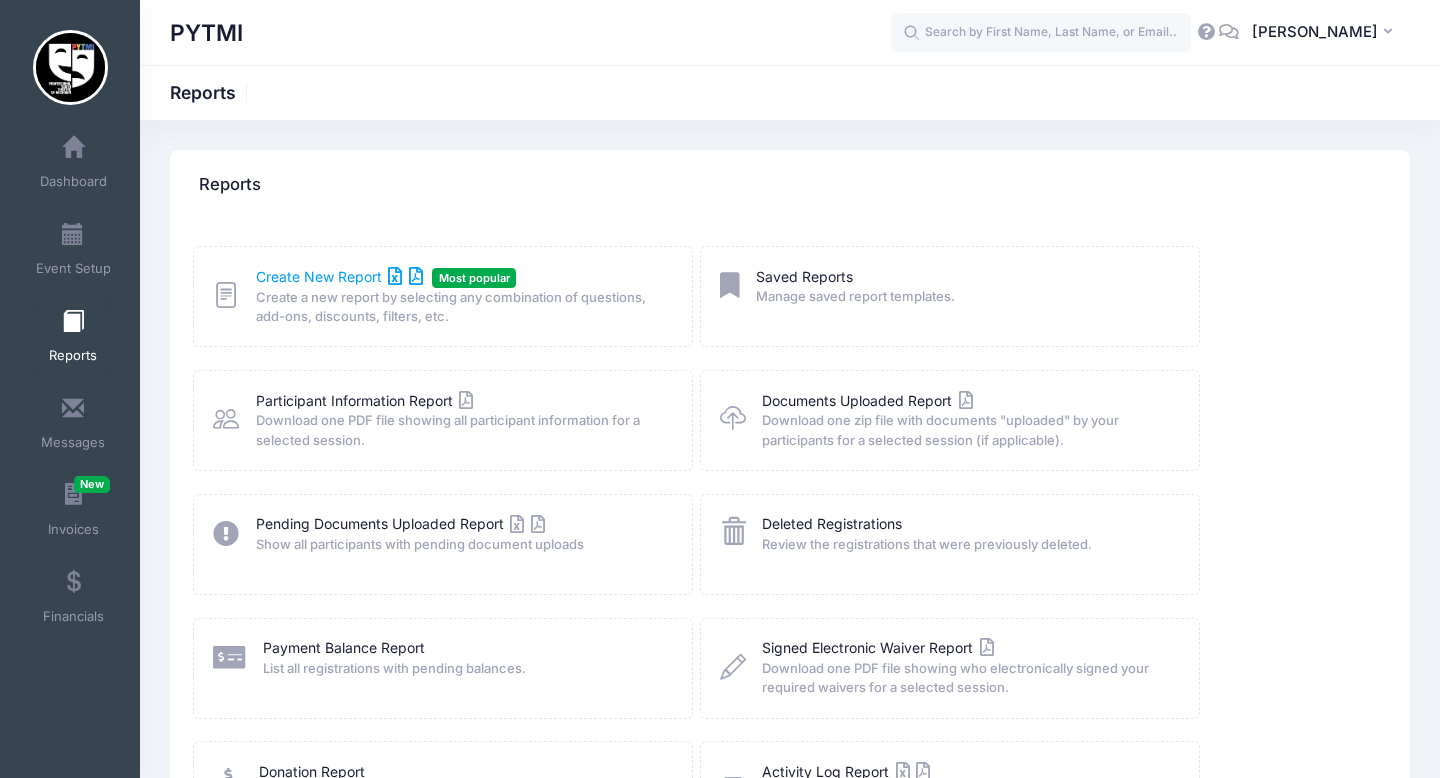 click on "Create New Report" at bounding box center (339, 276) 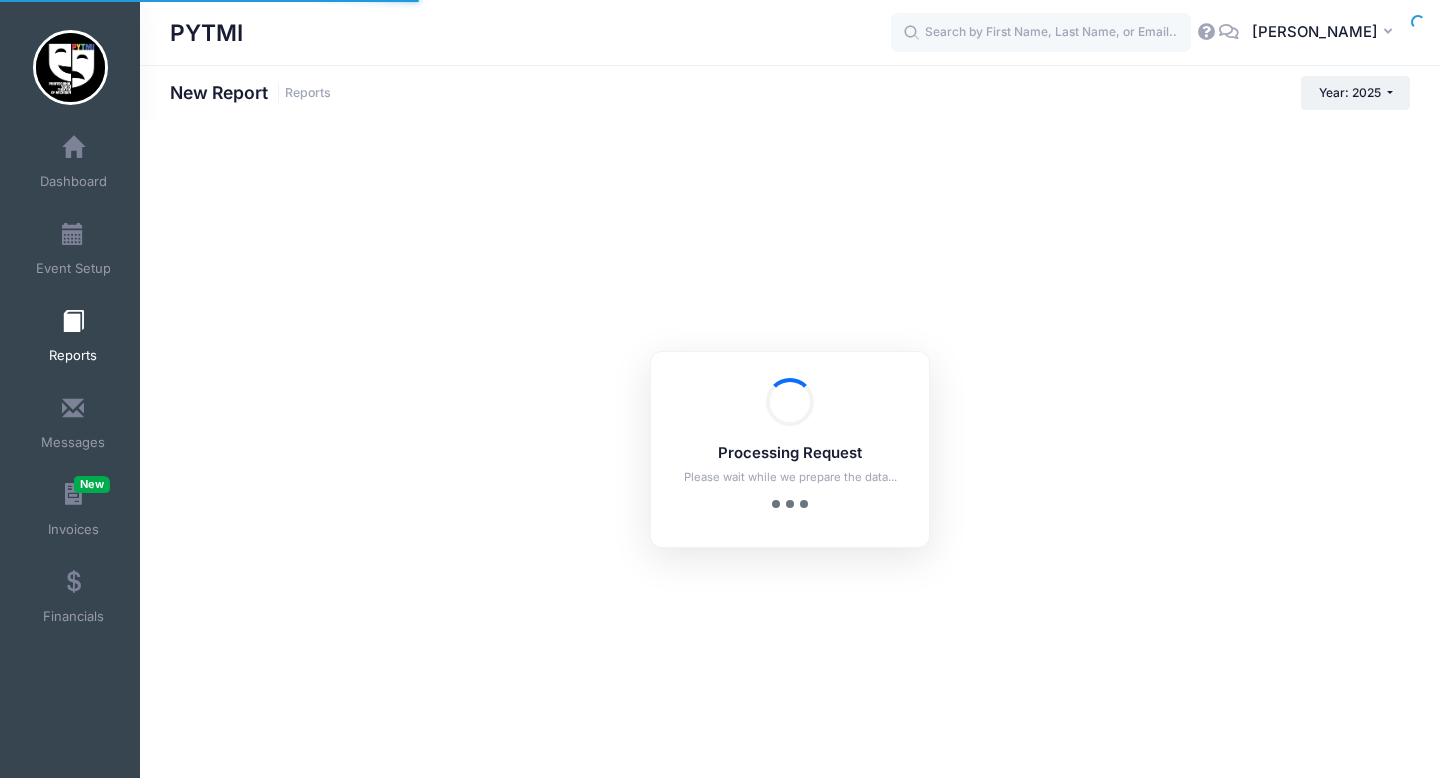 scroll, scrollTop: 0, scrollLeft: 0, axis: both 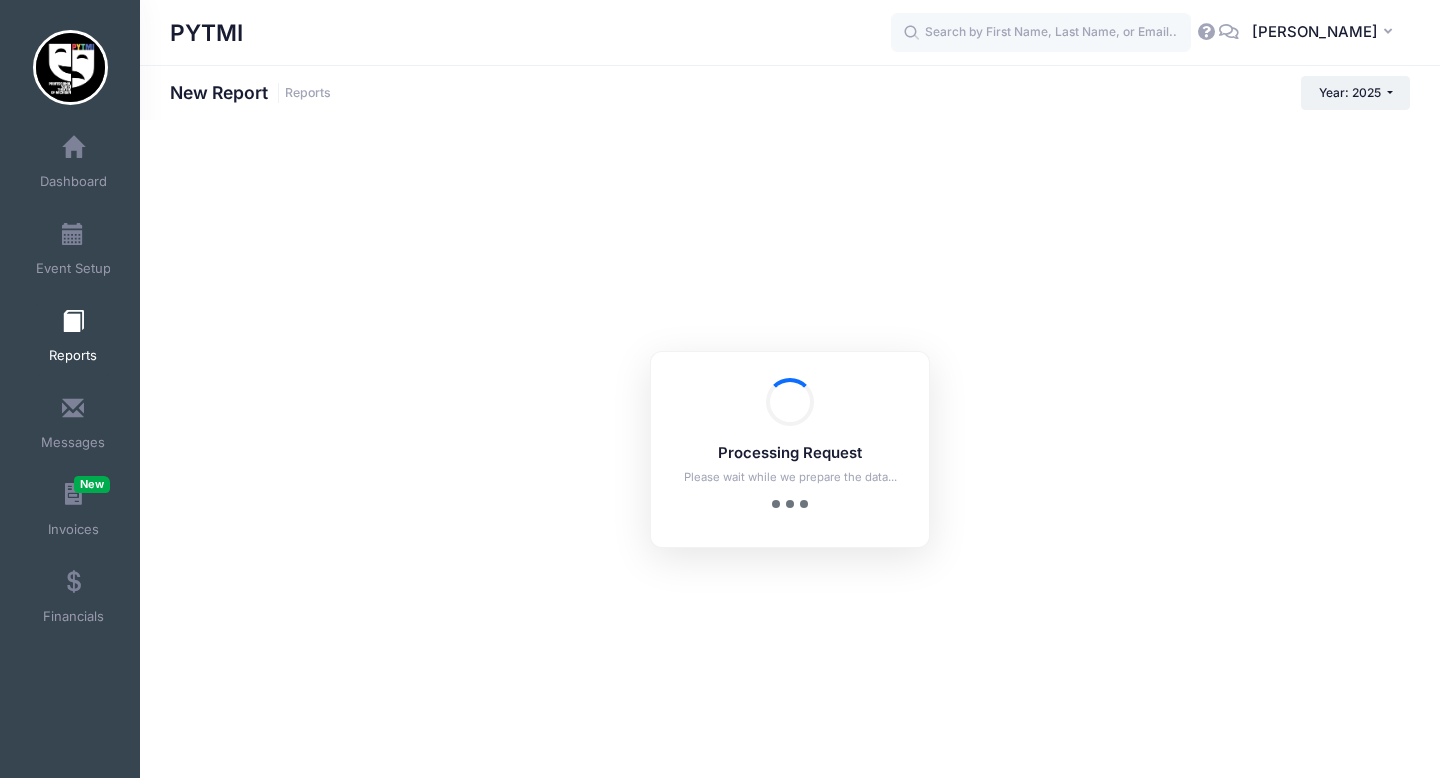 checkbox on "true" 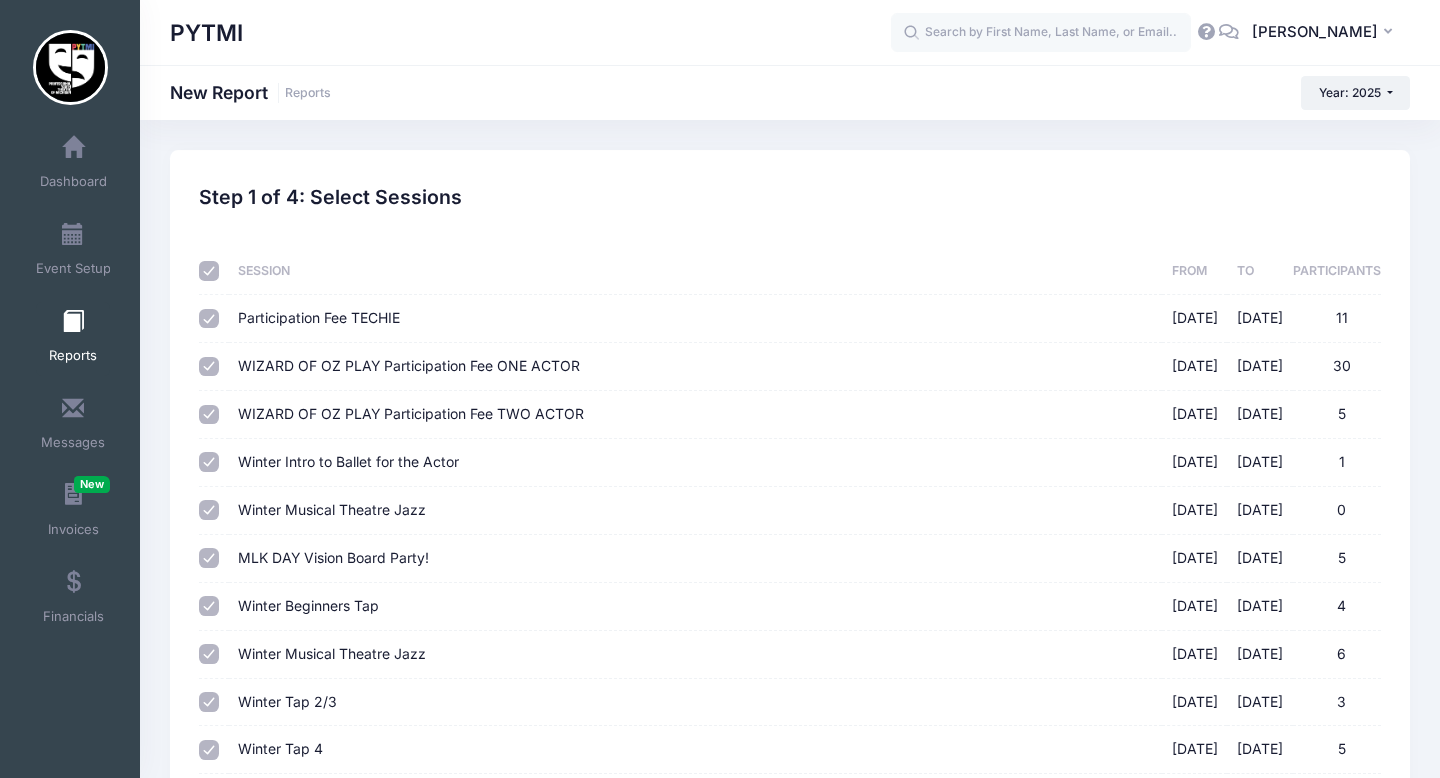 click at bounding box center [209, 271] 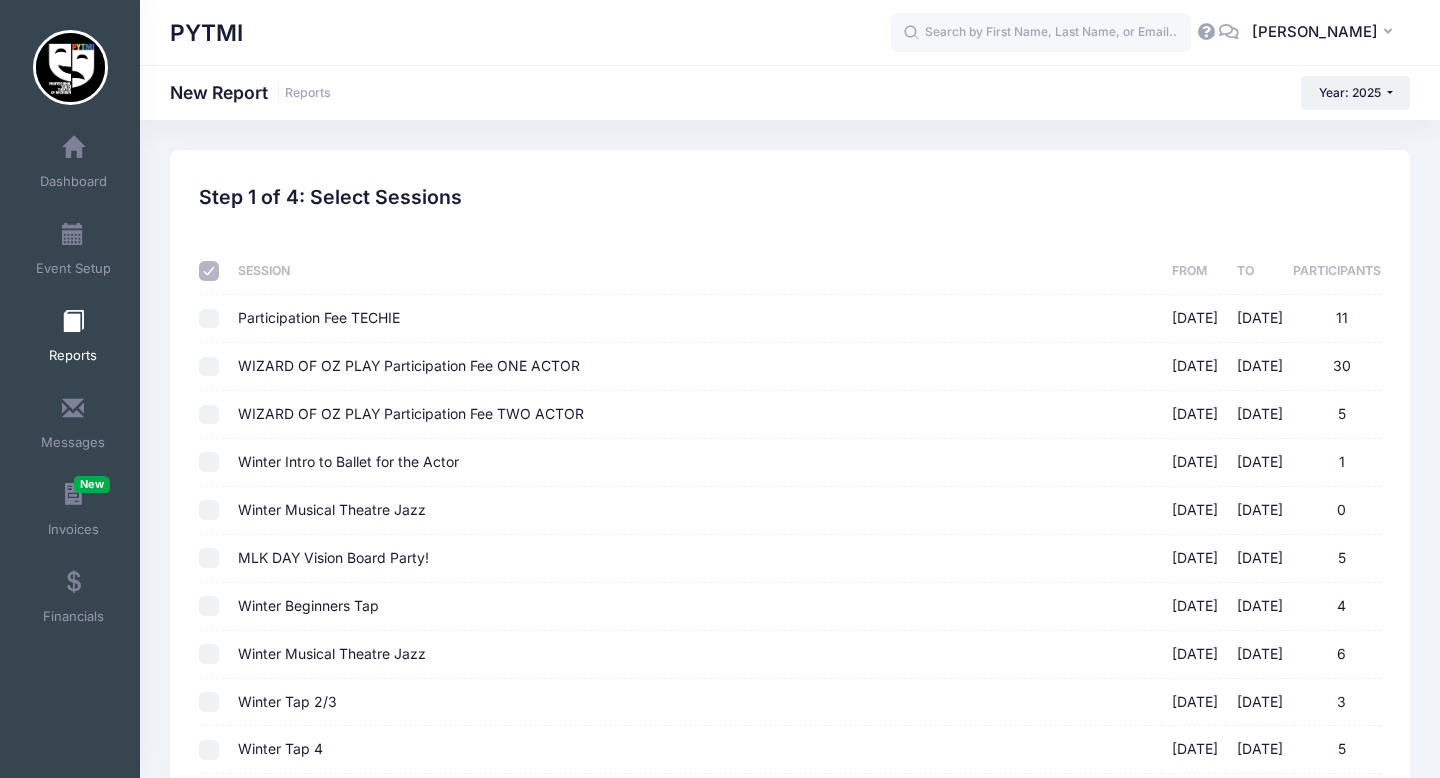 checkbox on "false" 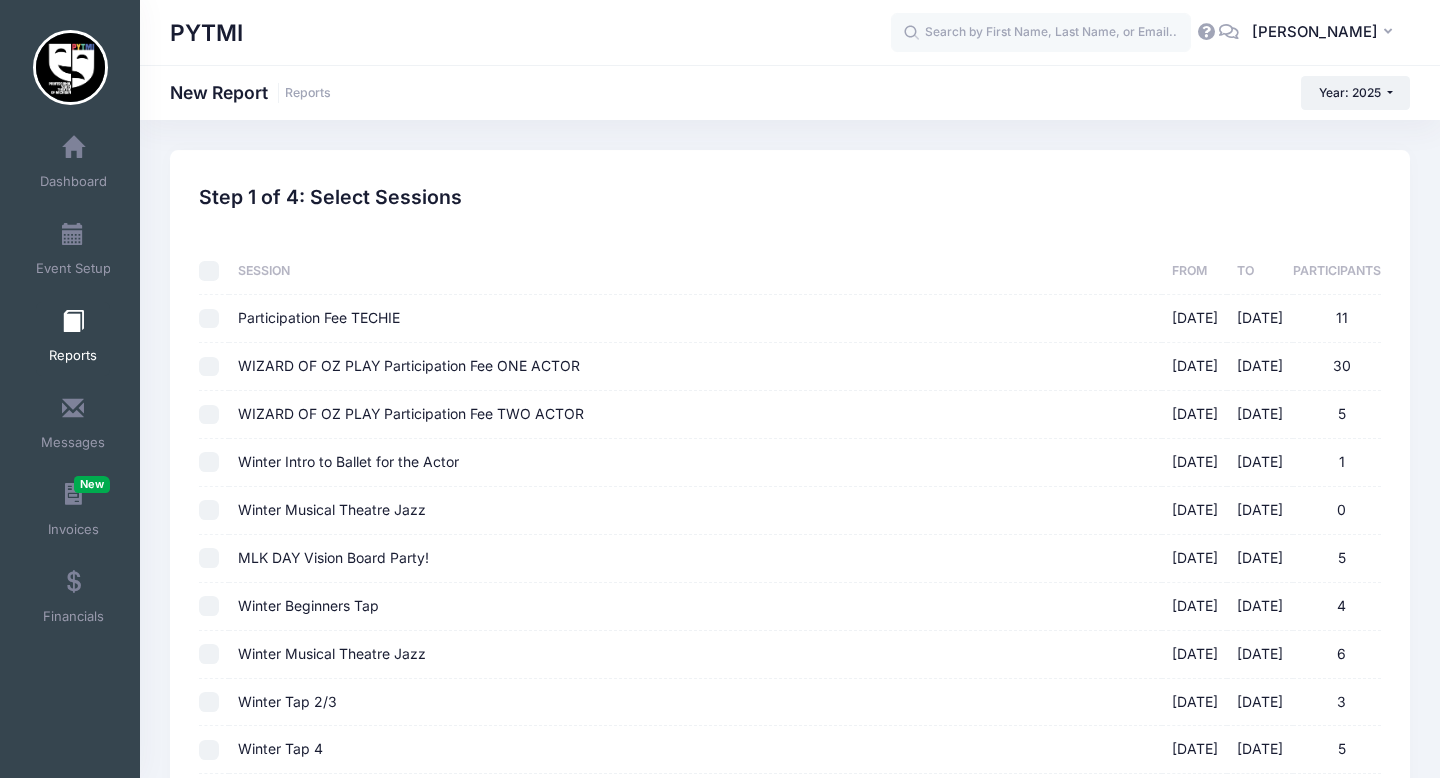 checkbox on "false" 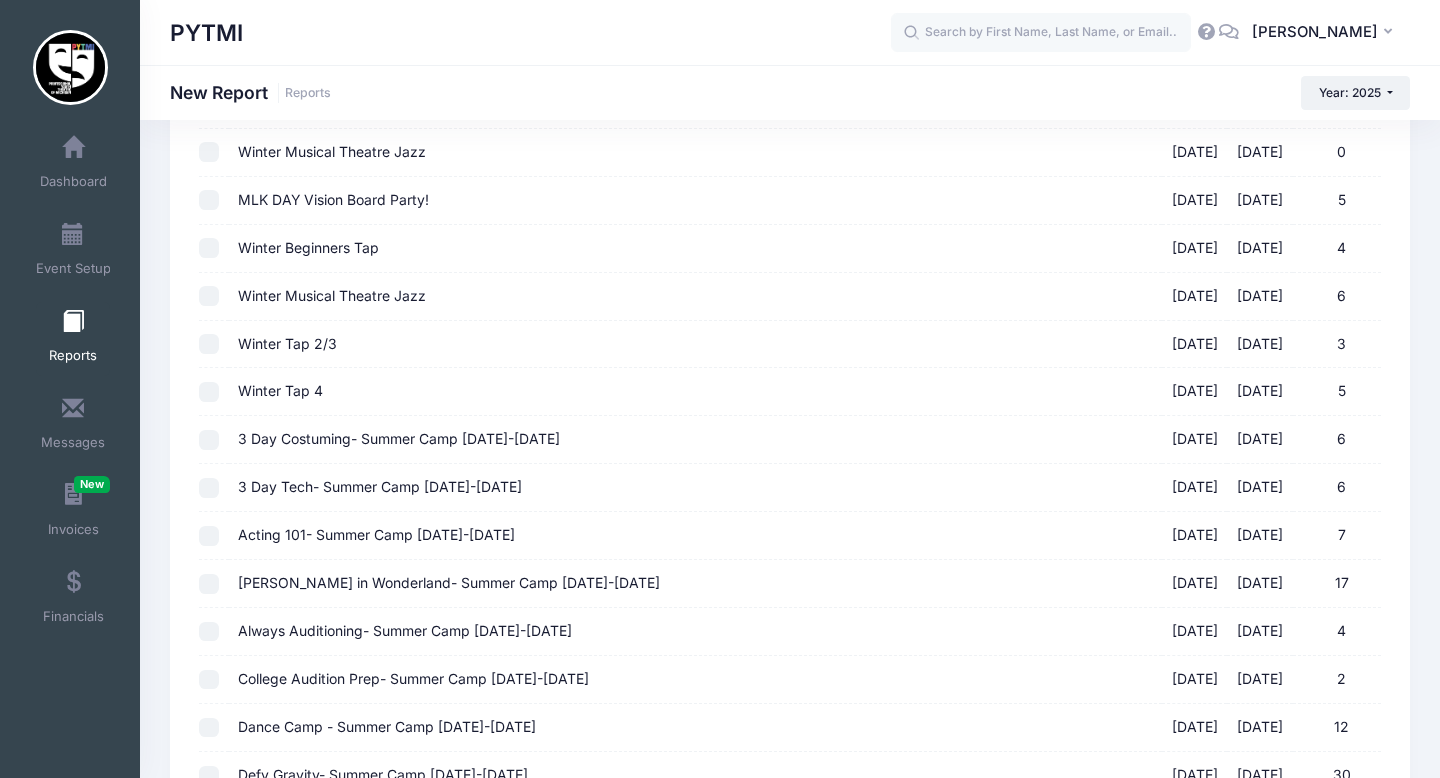 scroll, scrollTop: 500, scrollLeft: 0, axis: vertical 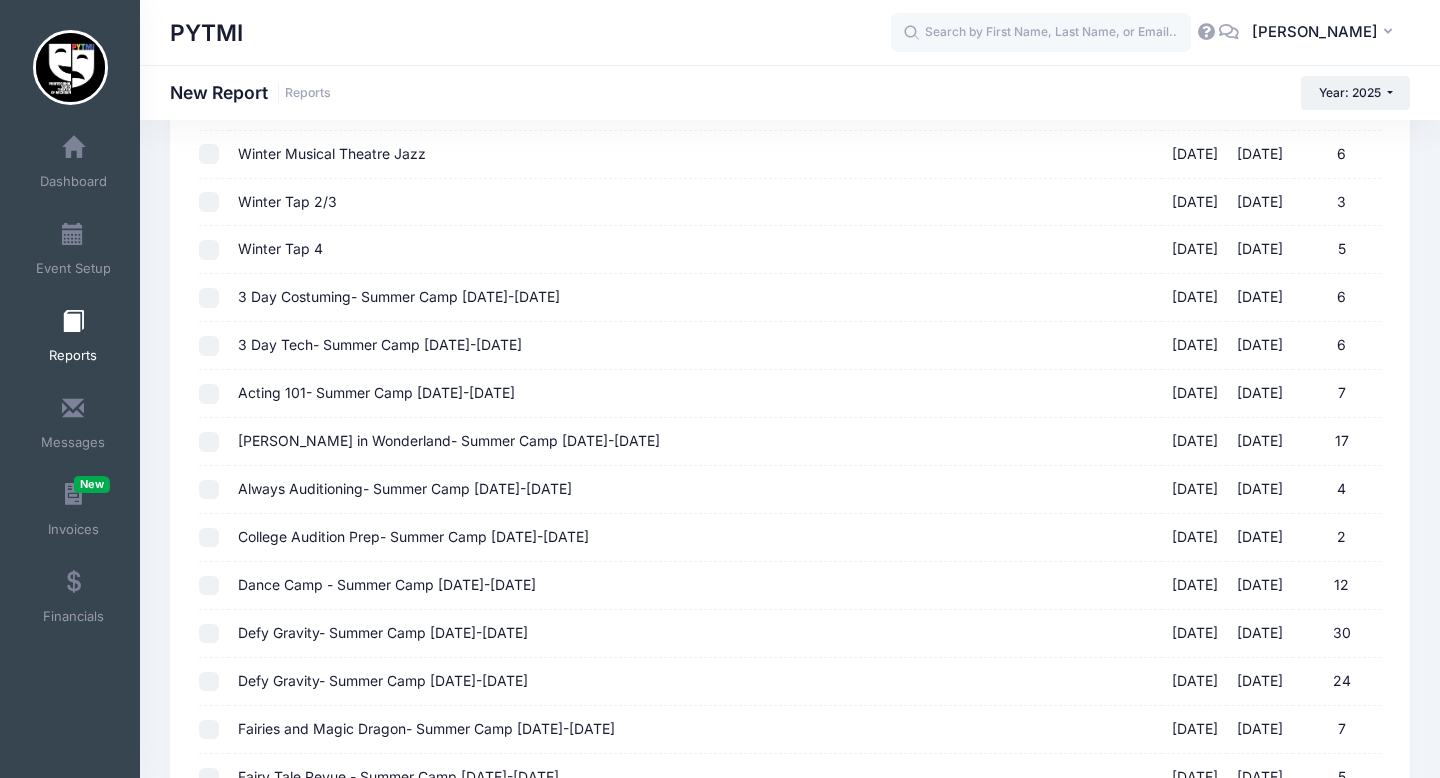 click at bounding box center [213, 634] 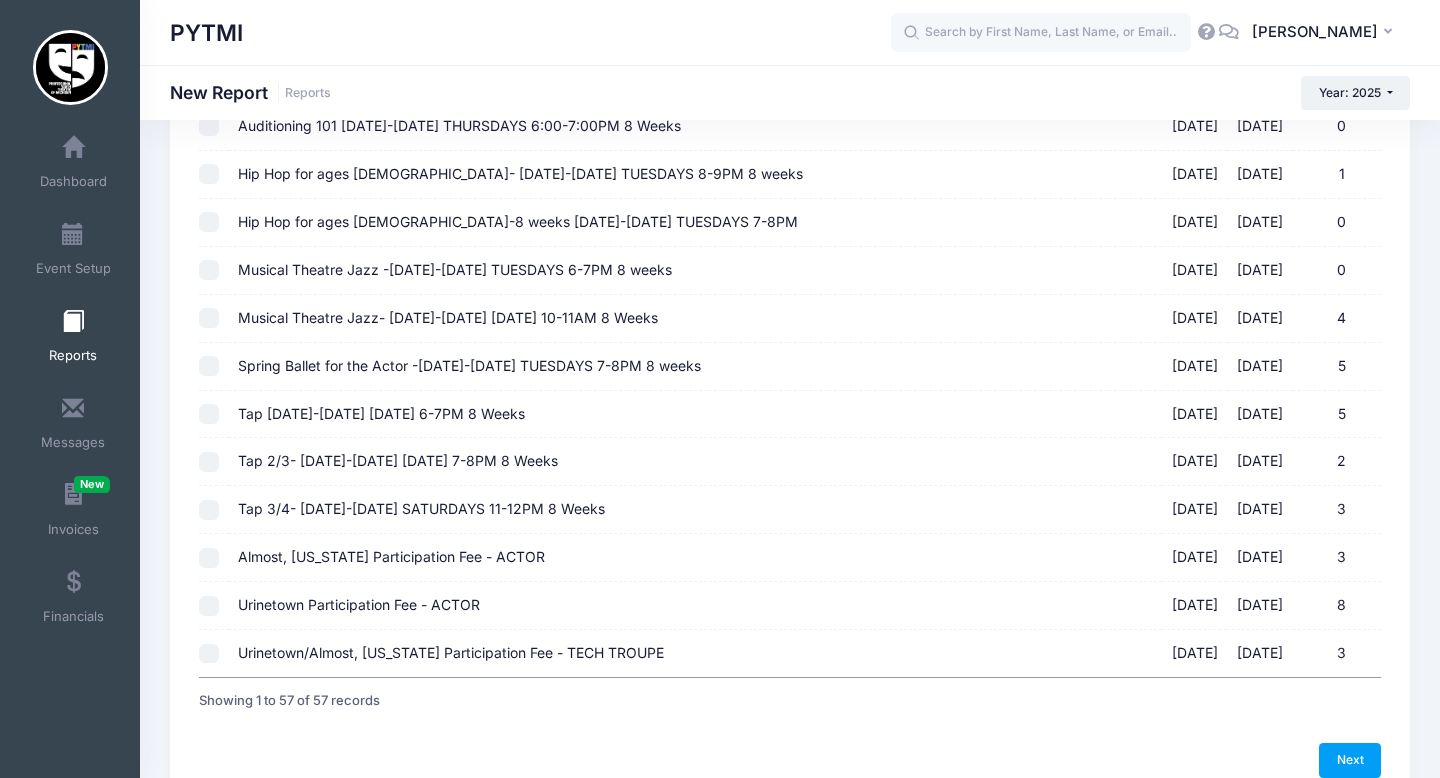 scroll, scrollTop: 2451, scrollLeft: 0, axis: vertical 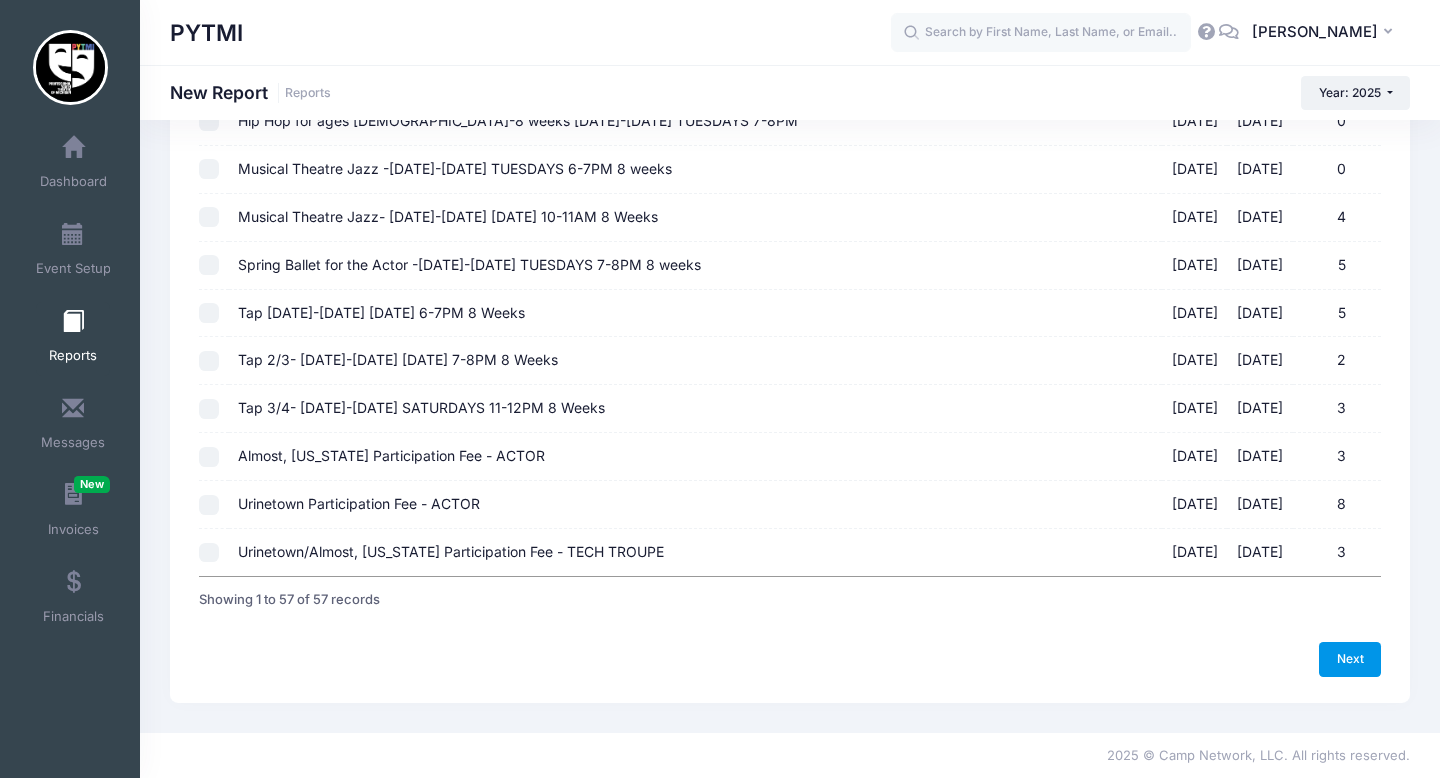 click on "Next" at bounding box center (1350, 659) 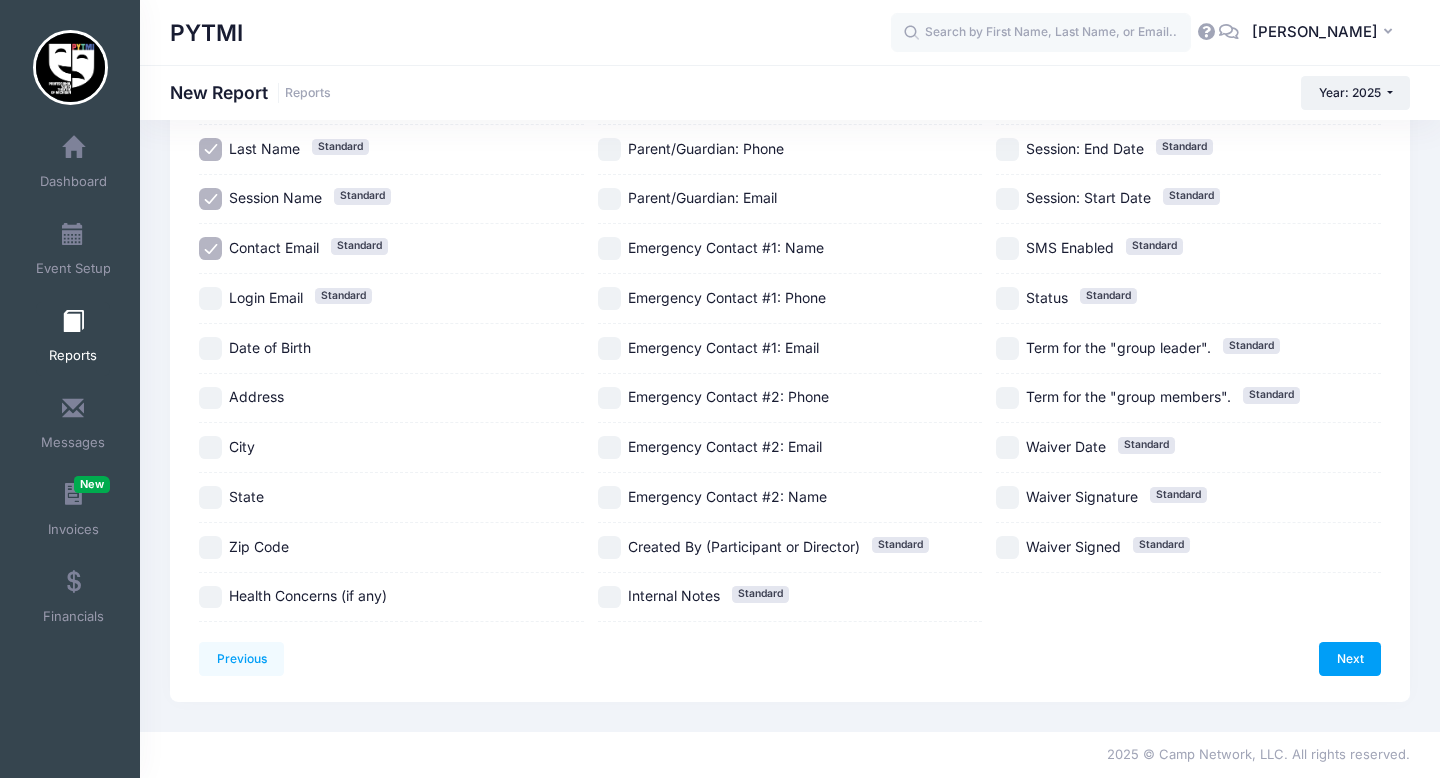 scroll, scrollTop: 0, scrollLeft: 0, axis: both 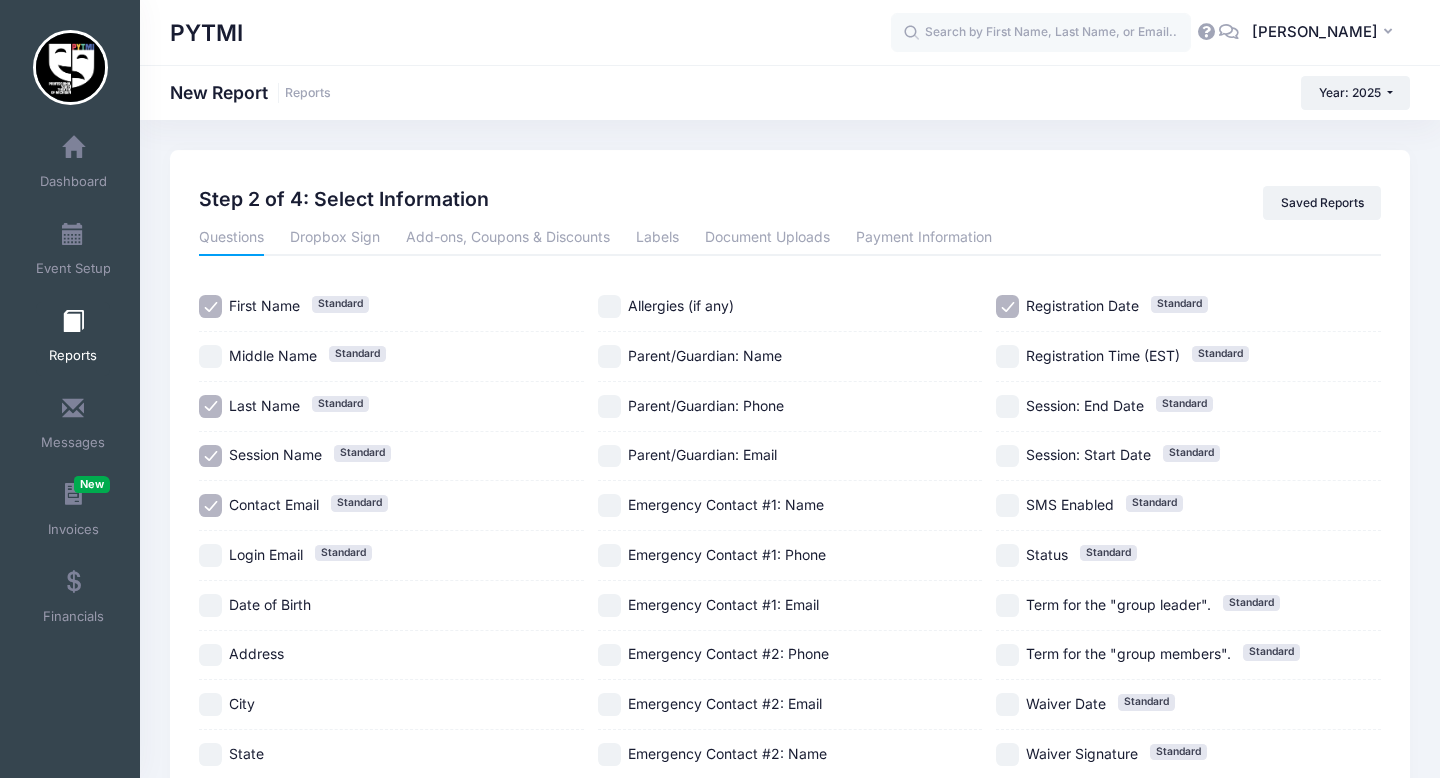 click on "Registration Date Standard" at bounding box center (1007, 306) 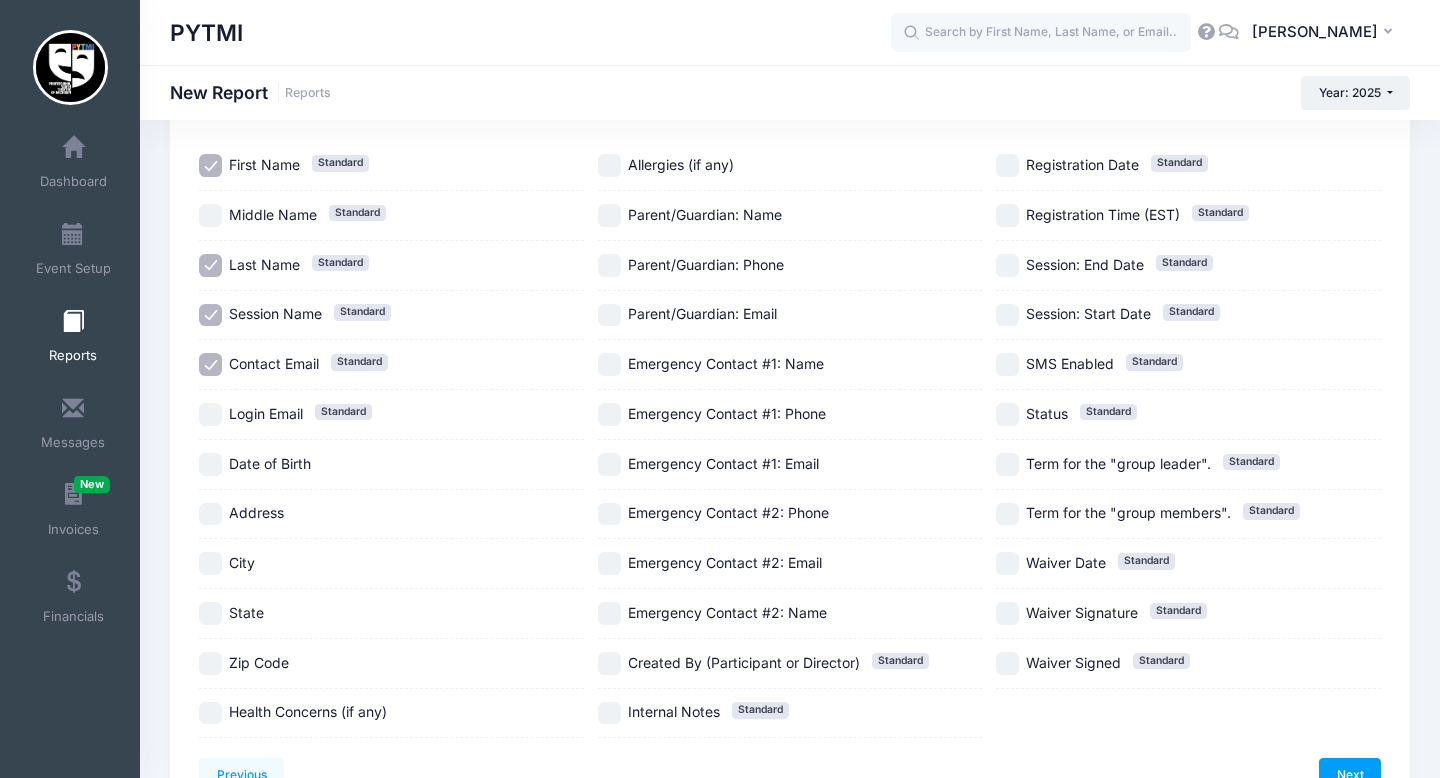 scroll, scrollTop: 194, scrollLeft: 0, axis: vertical 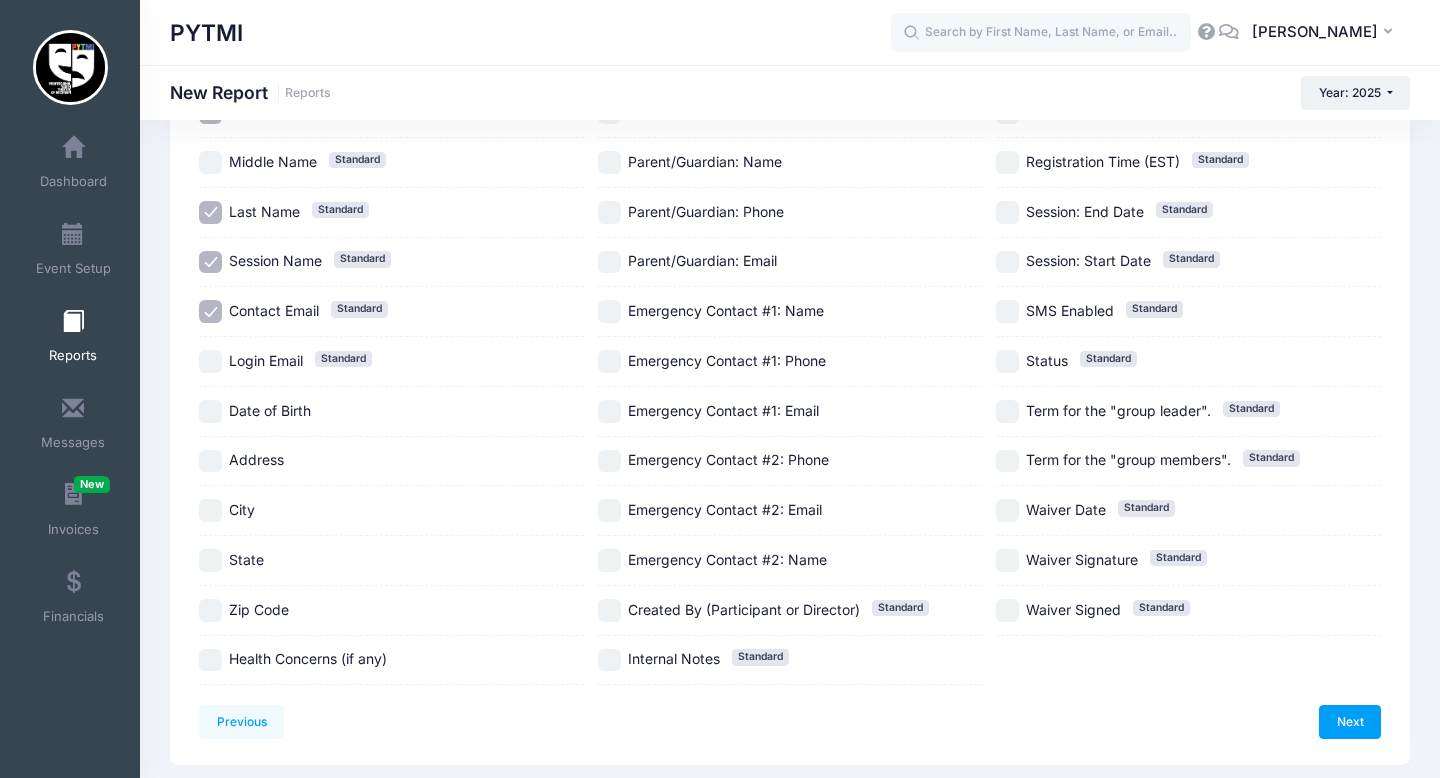 click on "Emergency Contact #1: Name" at bounding box center (609, 311) 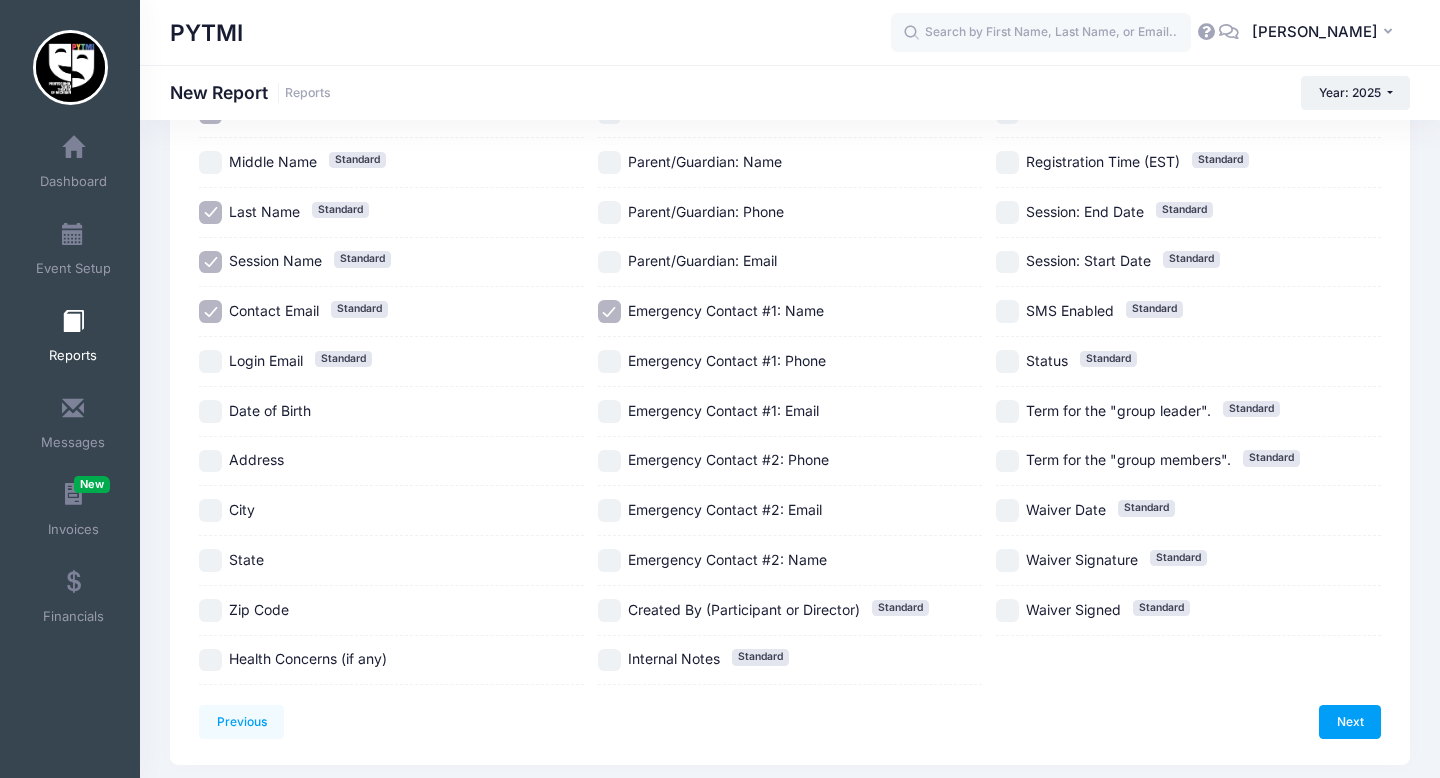 click on "Emergency Contact #1: Phone" at bounding box center [609, 361] 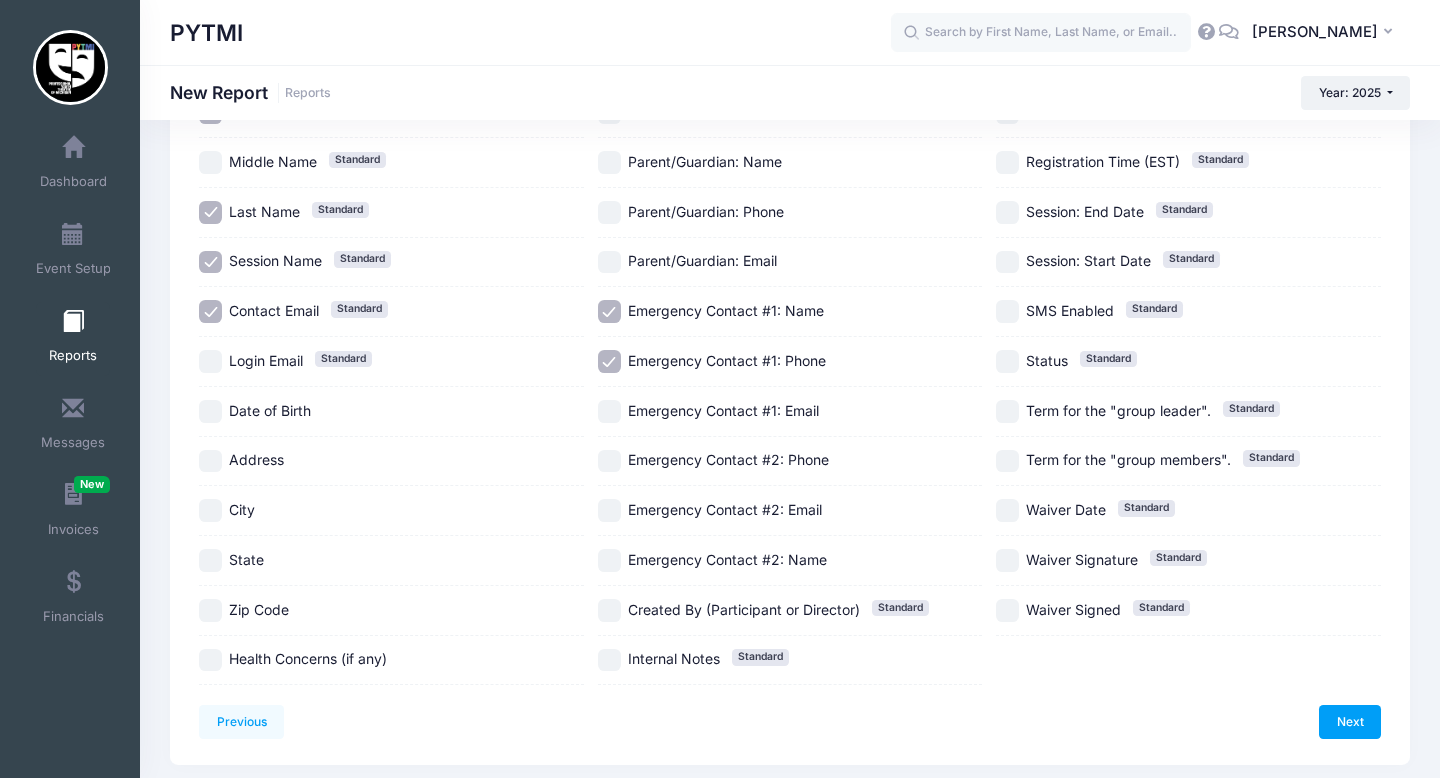 click on "Date of Birth" at bounding box center (210, 411) 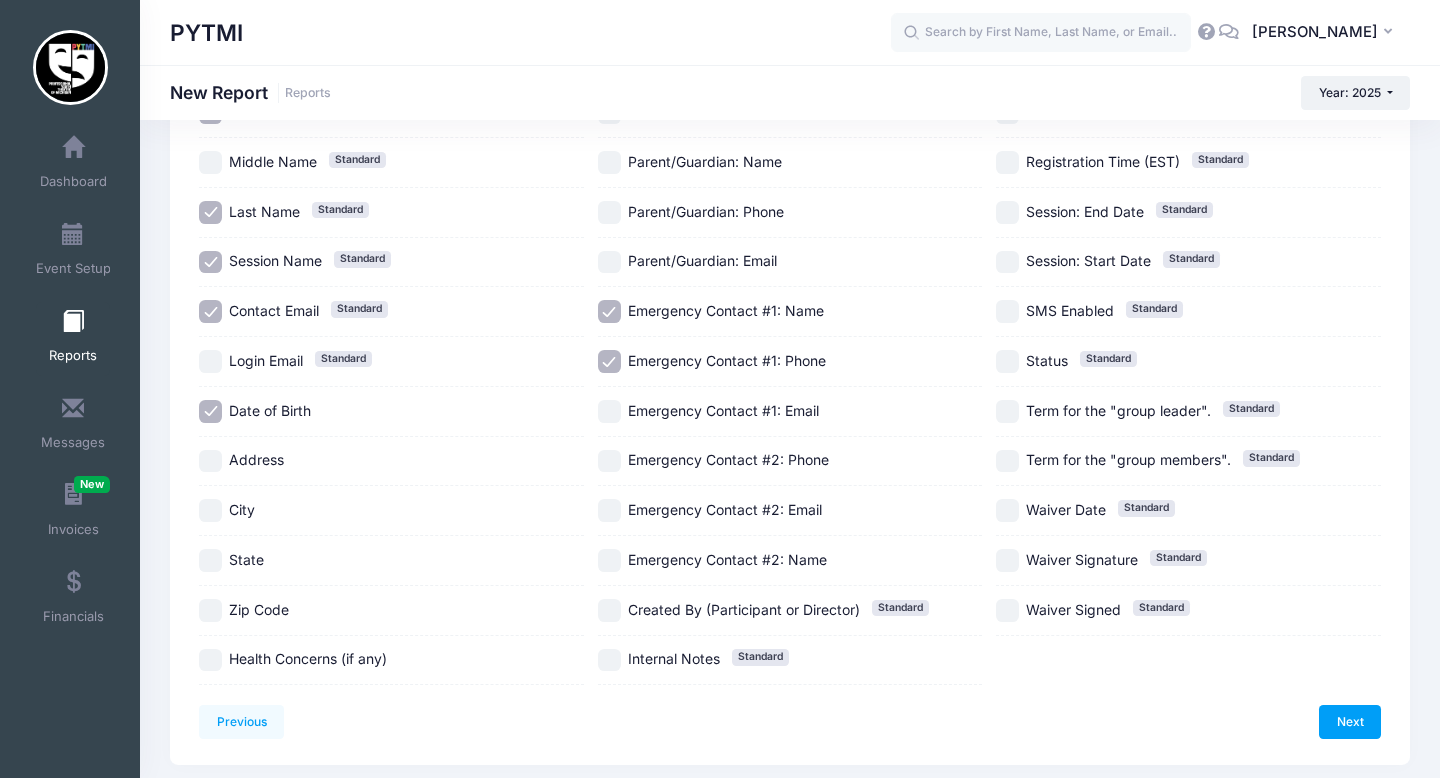 click on "Health Concerns (if any)" at bounding box center (210, 660) 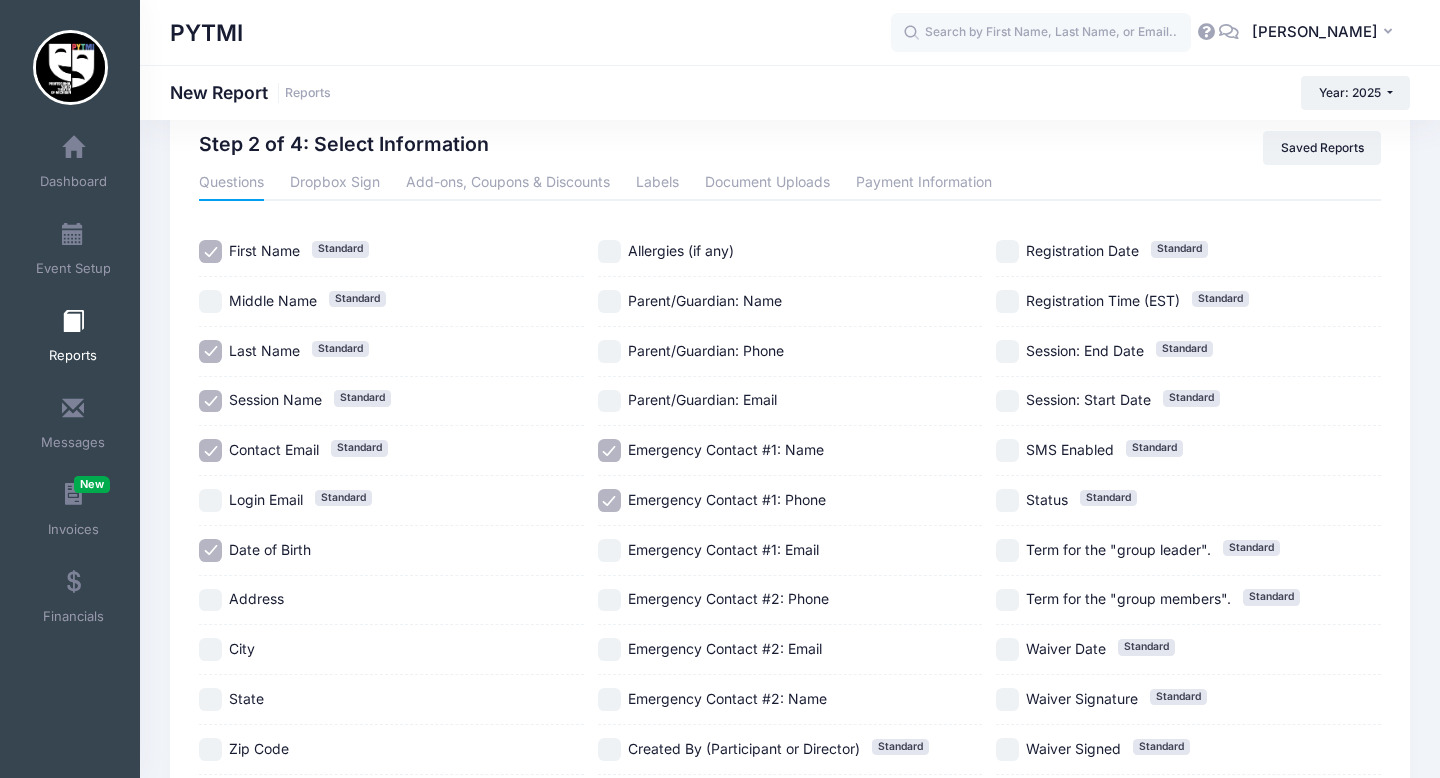 scroll, scrollTop: 0, scrollLeft: 0, axis: both 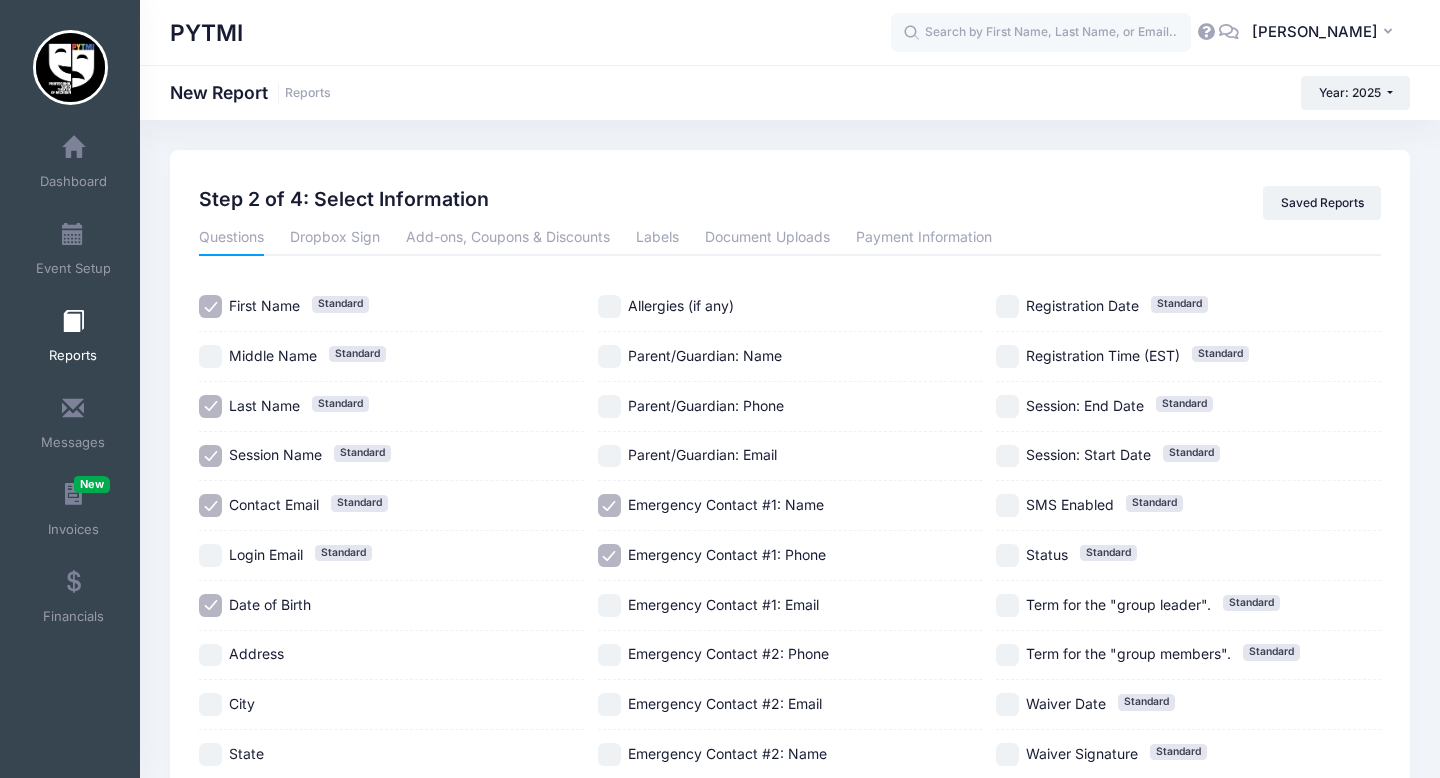 click on "Allergies (if any)" at bounding box center [609, 306] 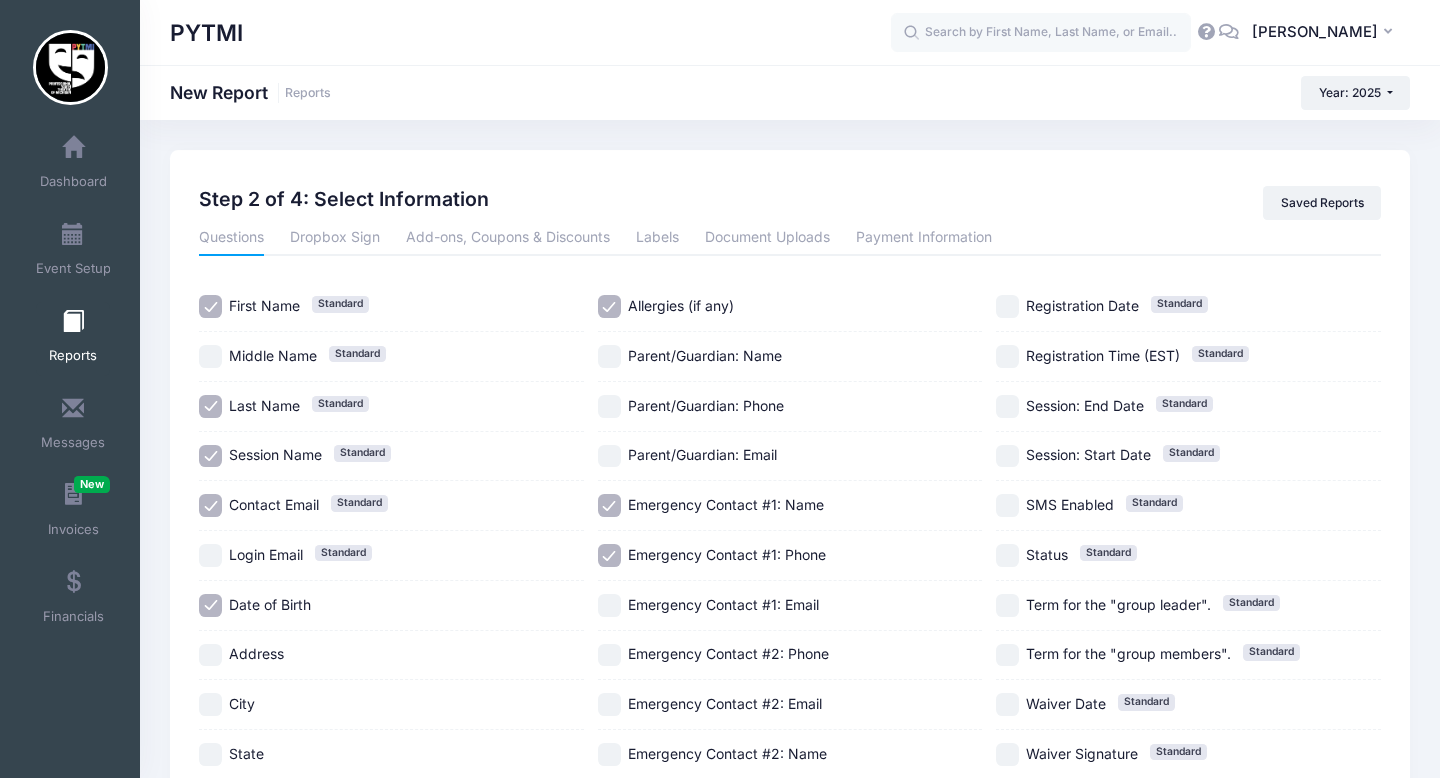 scroll, scrollTop: 256, scrollLeft: 0, axis: vertical 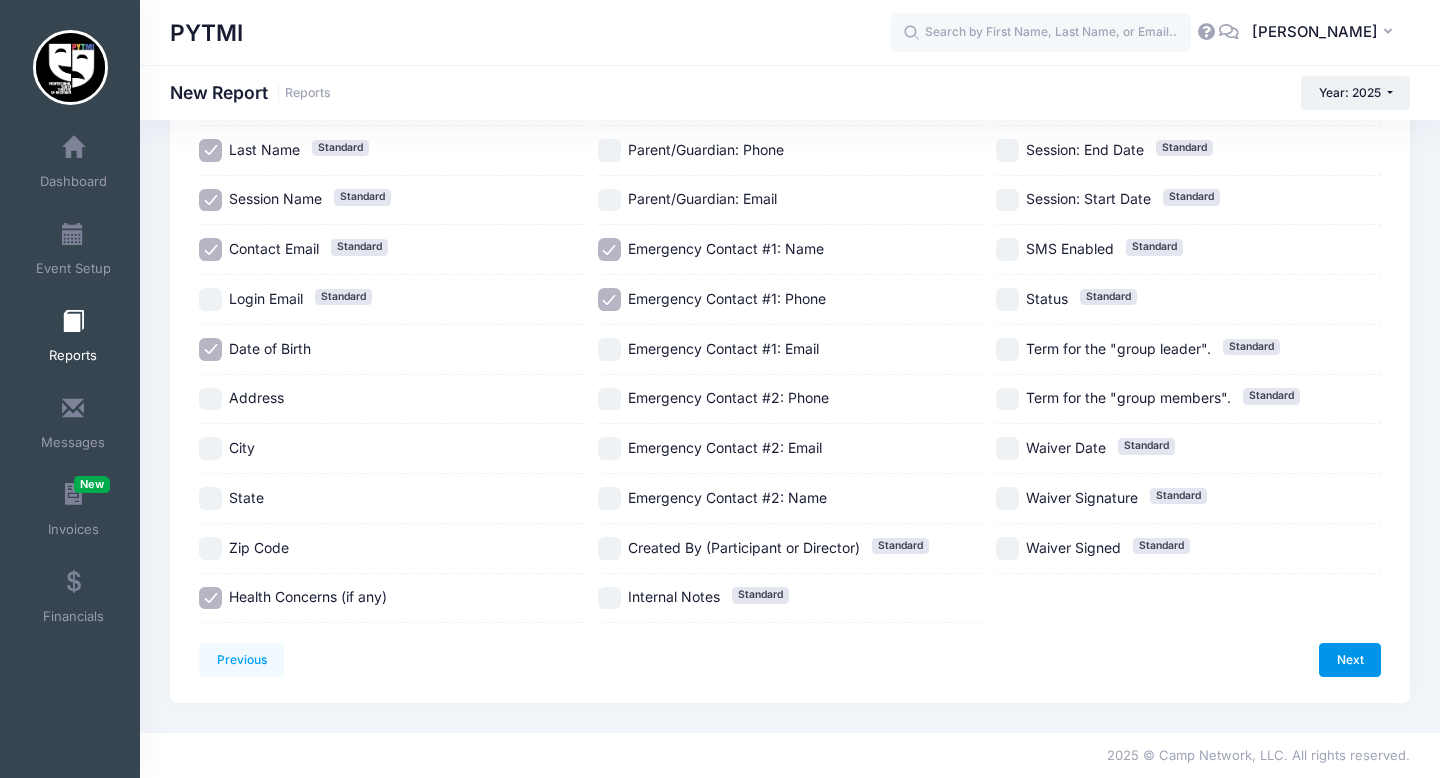 click on "Next" at bounding box center [1350, 660] 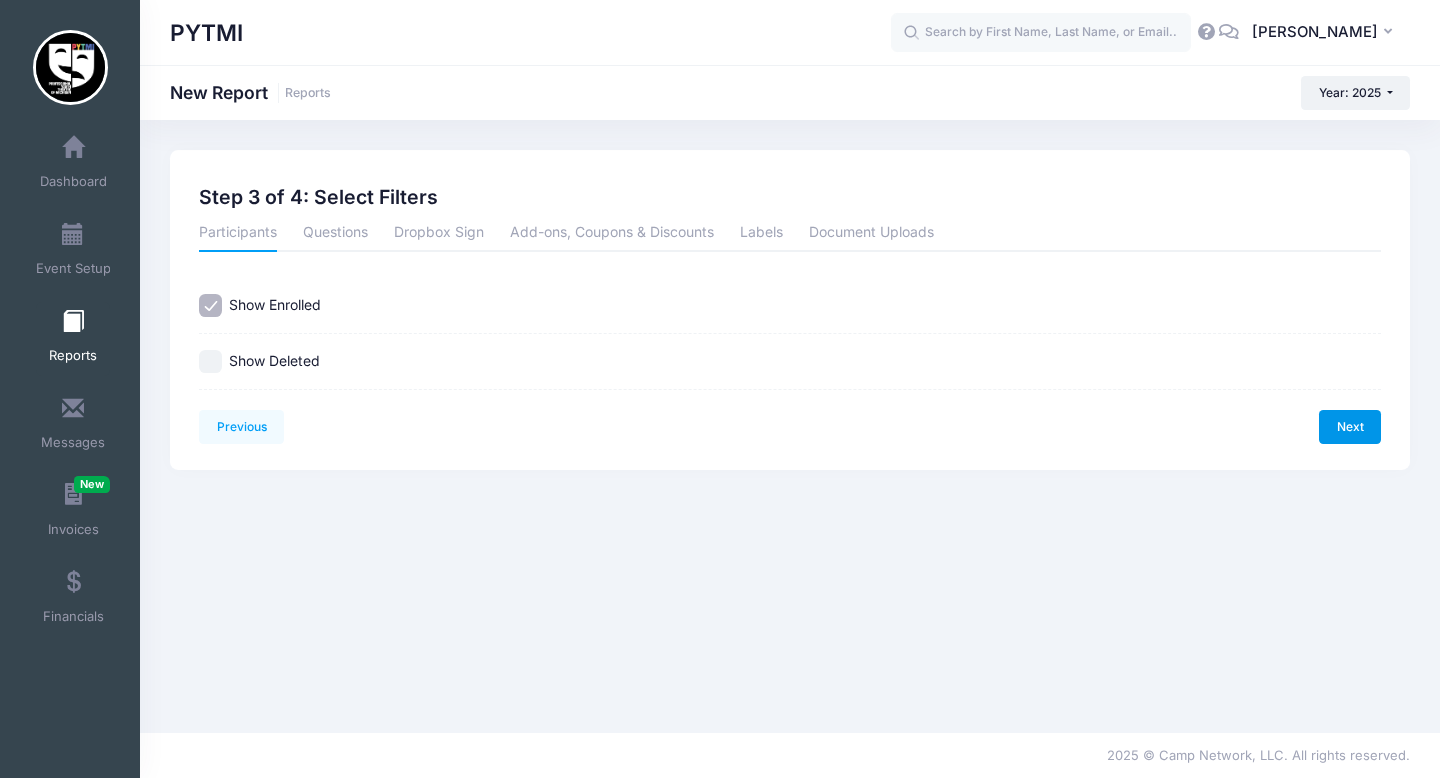 click on "Next" at bounding box center [1350, 427] 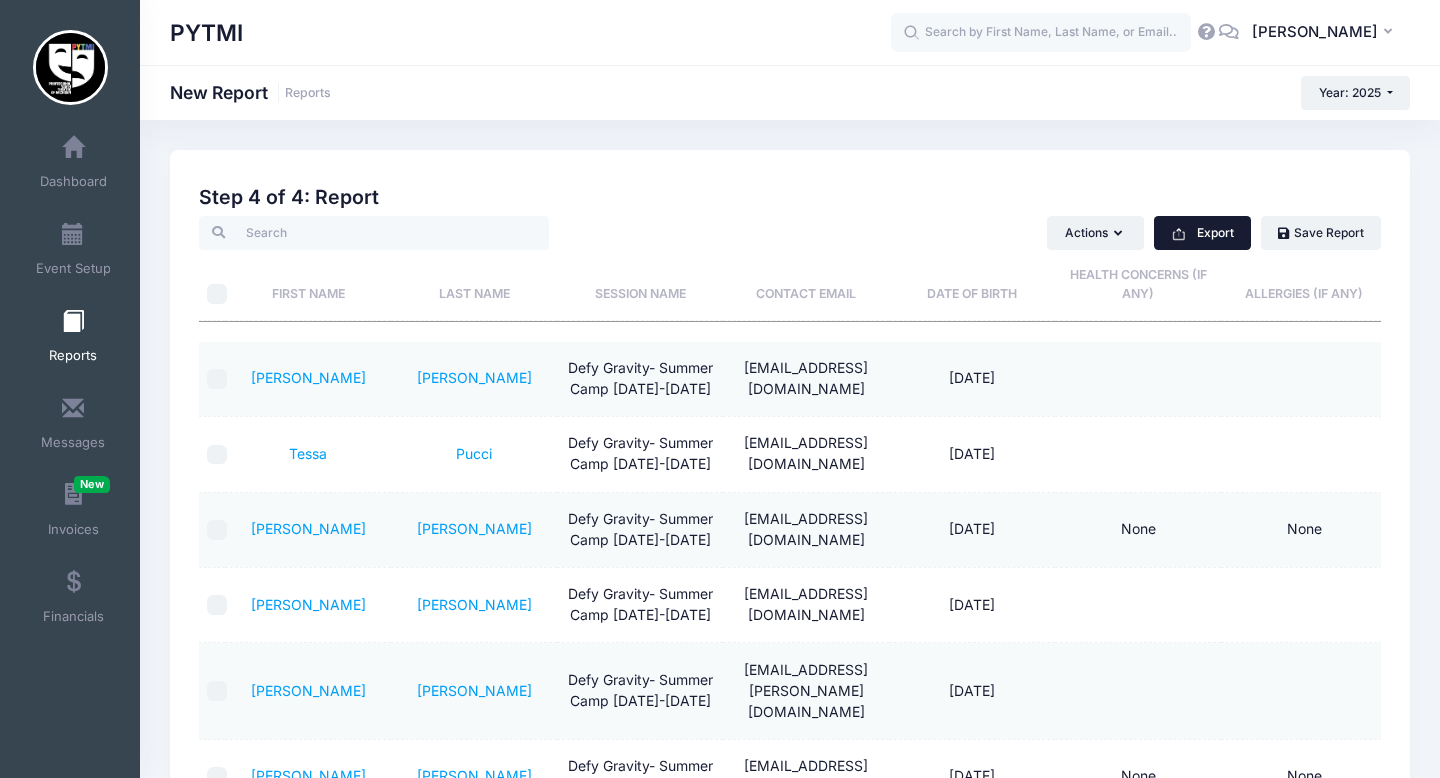 click on "Export" at bounding box center [1202, 233] 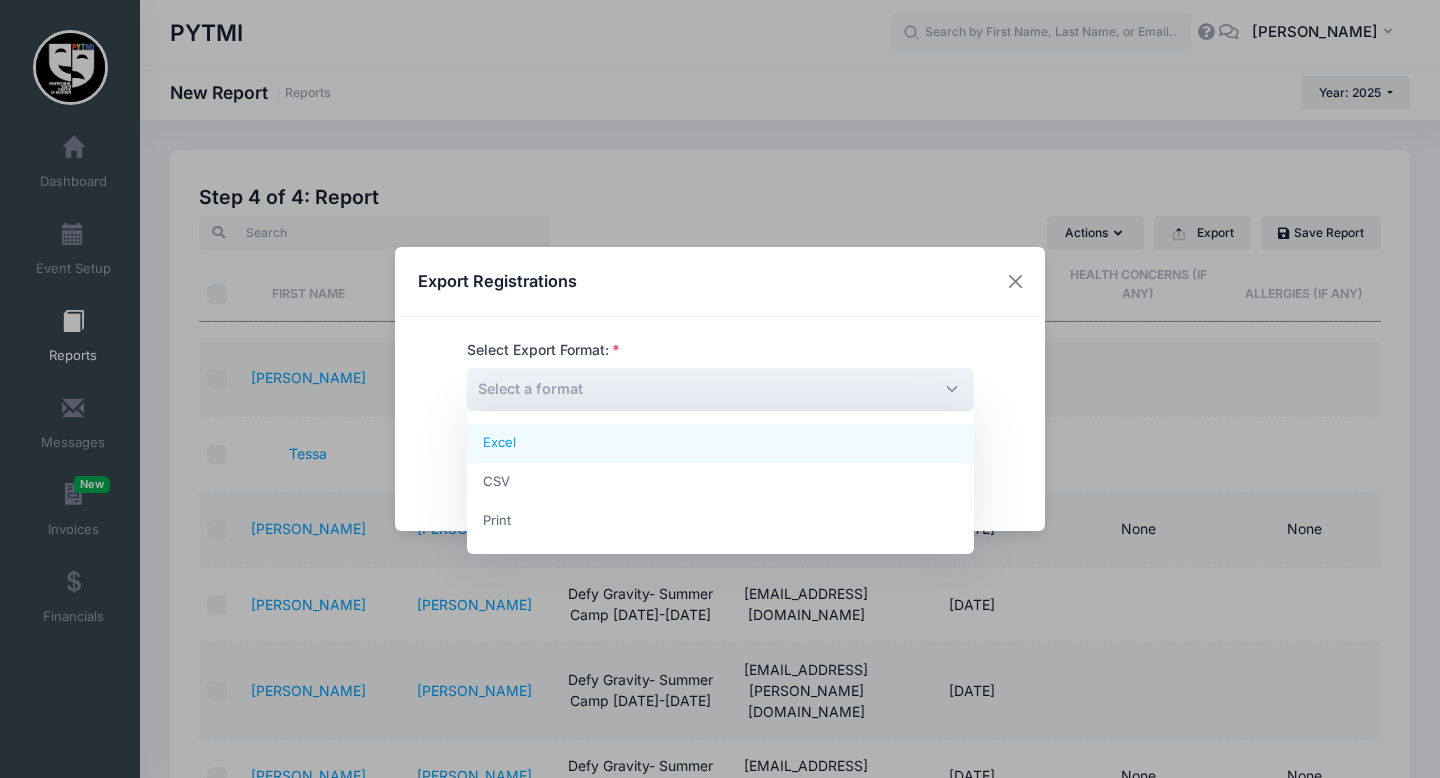 click on "Select a format" at bounding box center [720, 389] 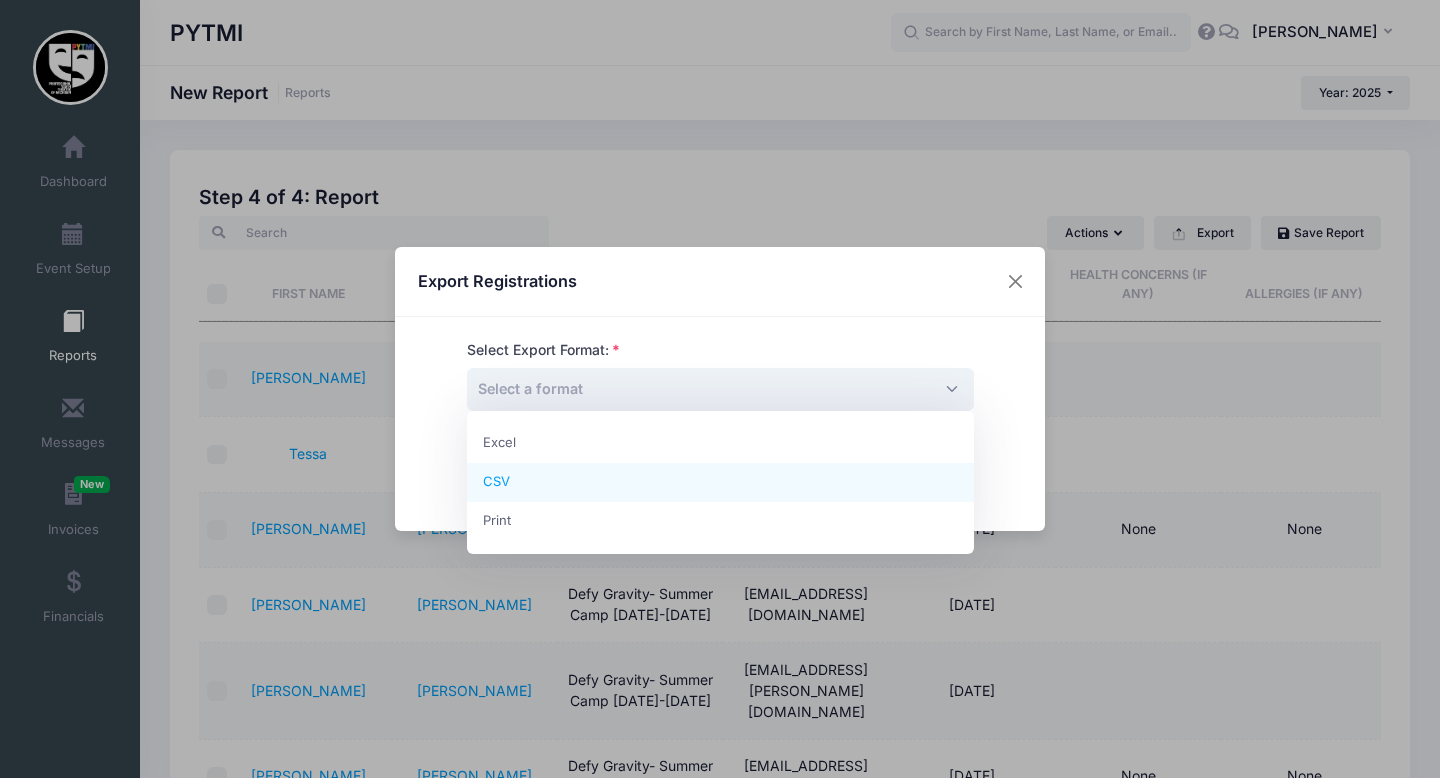 select on "csv" 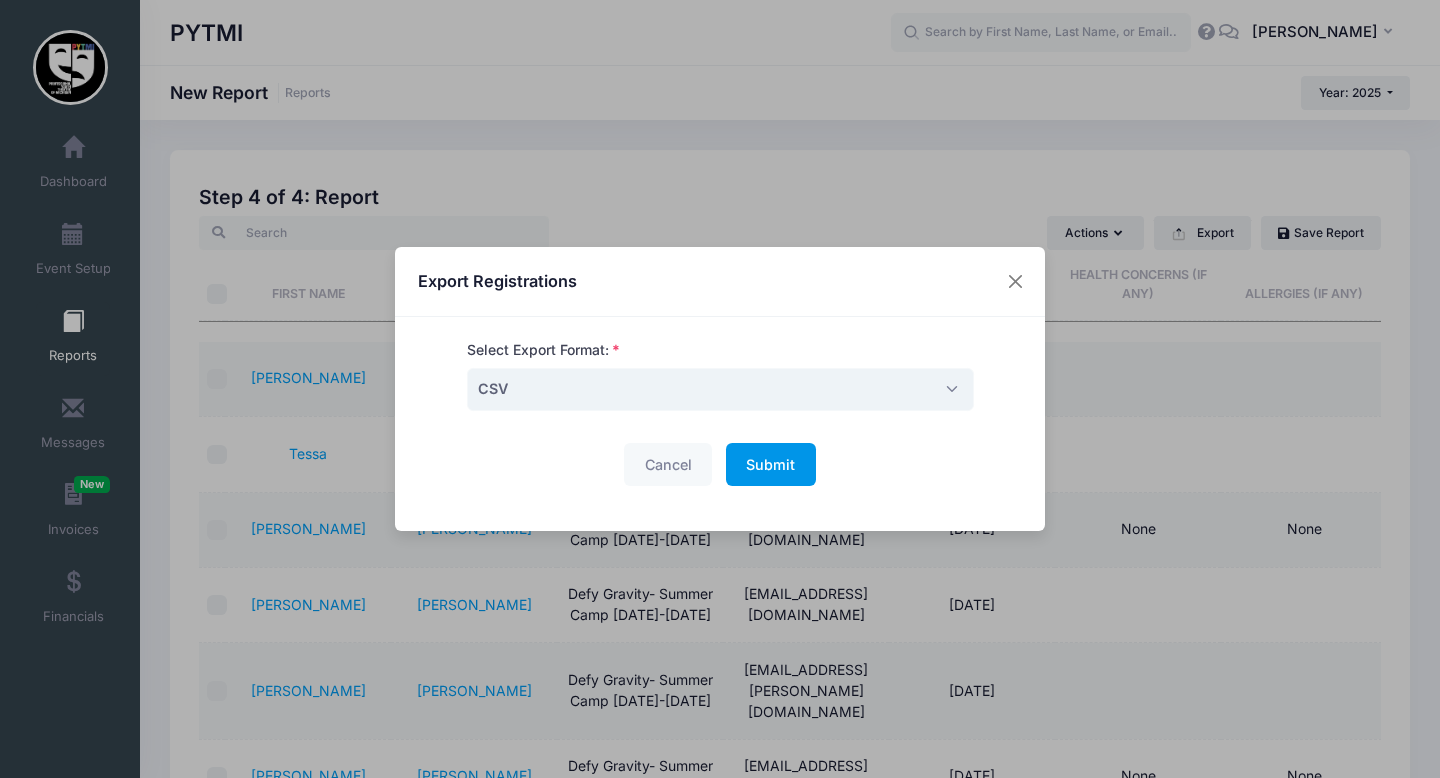 click on "Submit" at bounding box center [770, 464] 